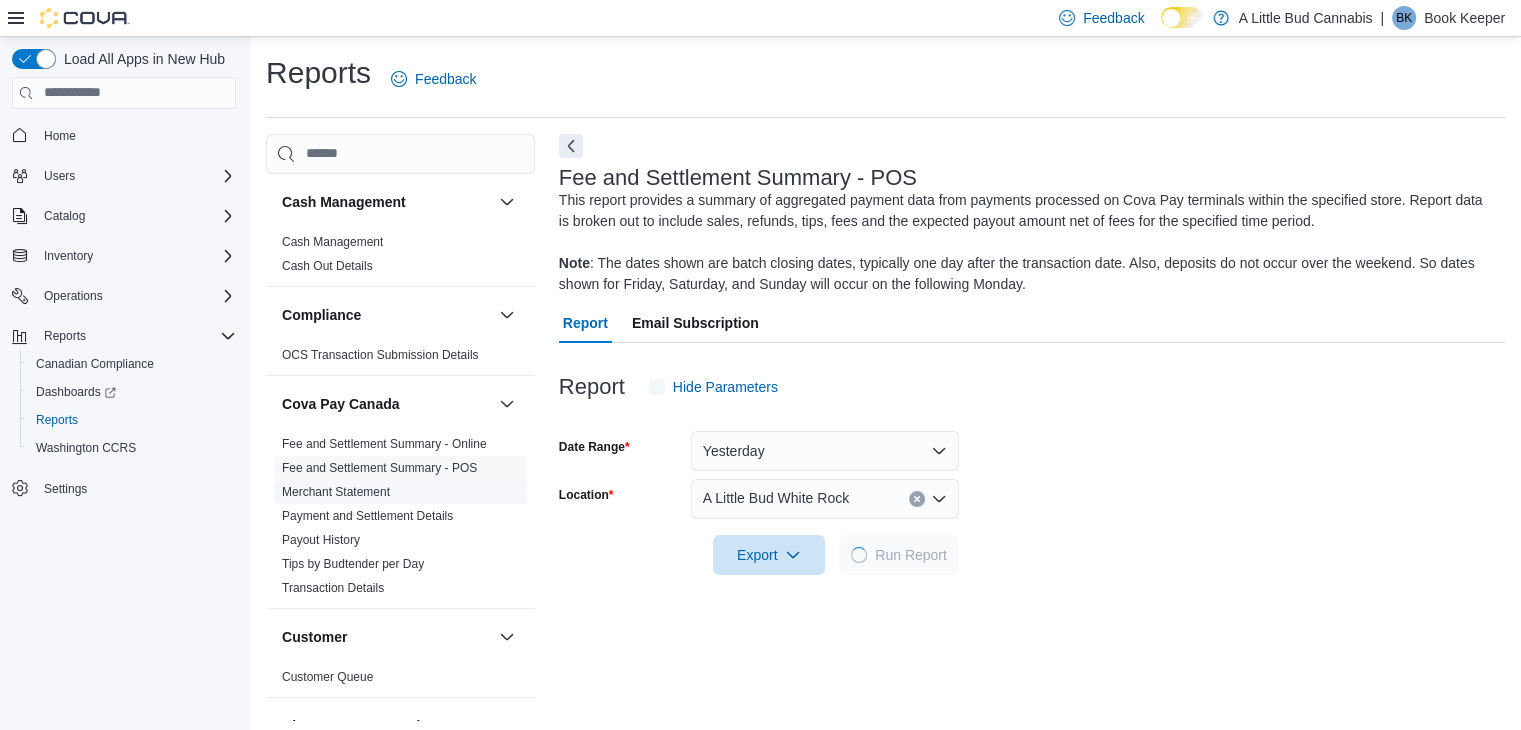 scroll, scrollTop: 7, scrollLeft: 0, axis: vertical 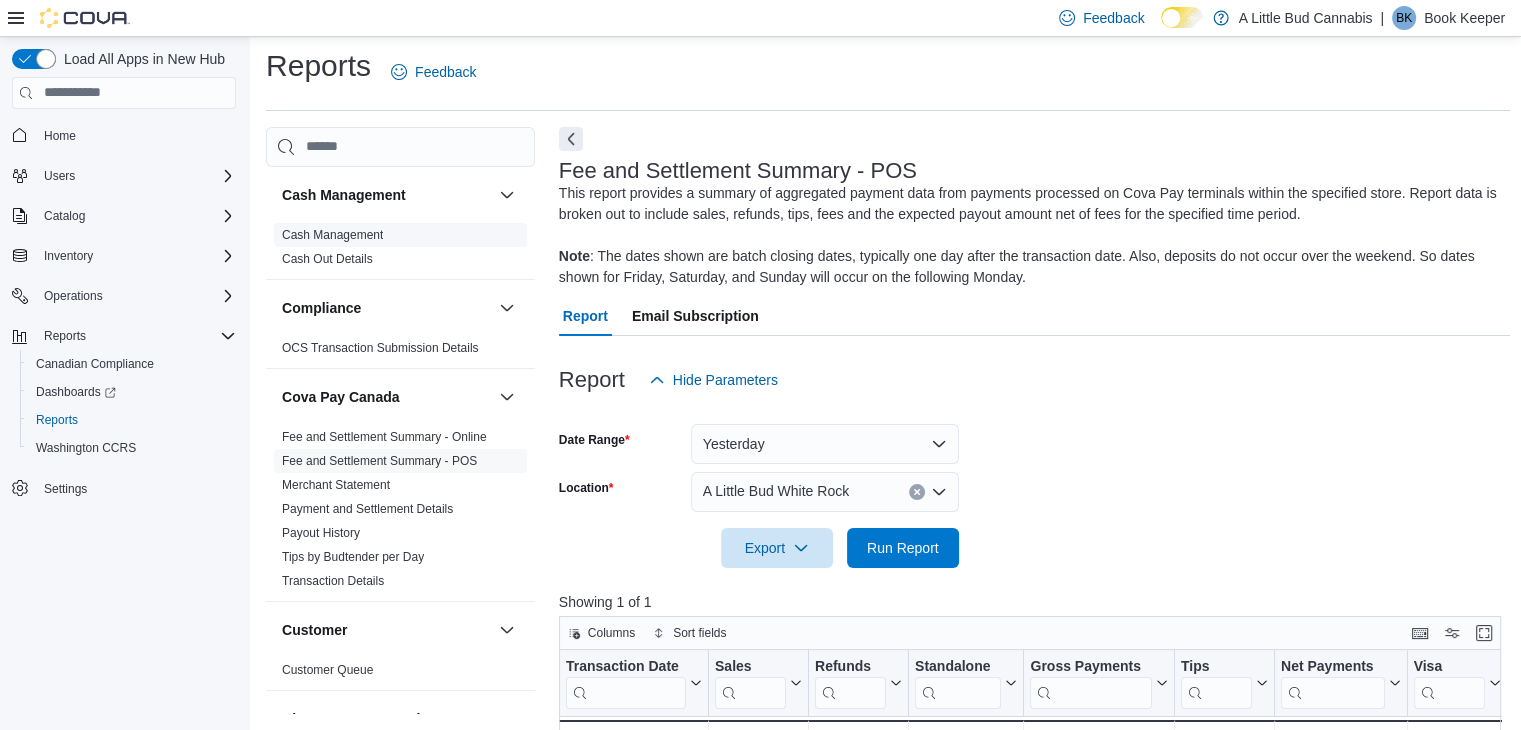 click on "Cash Management" at bounding box center (332, 235) 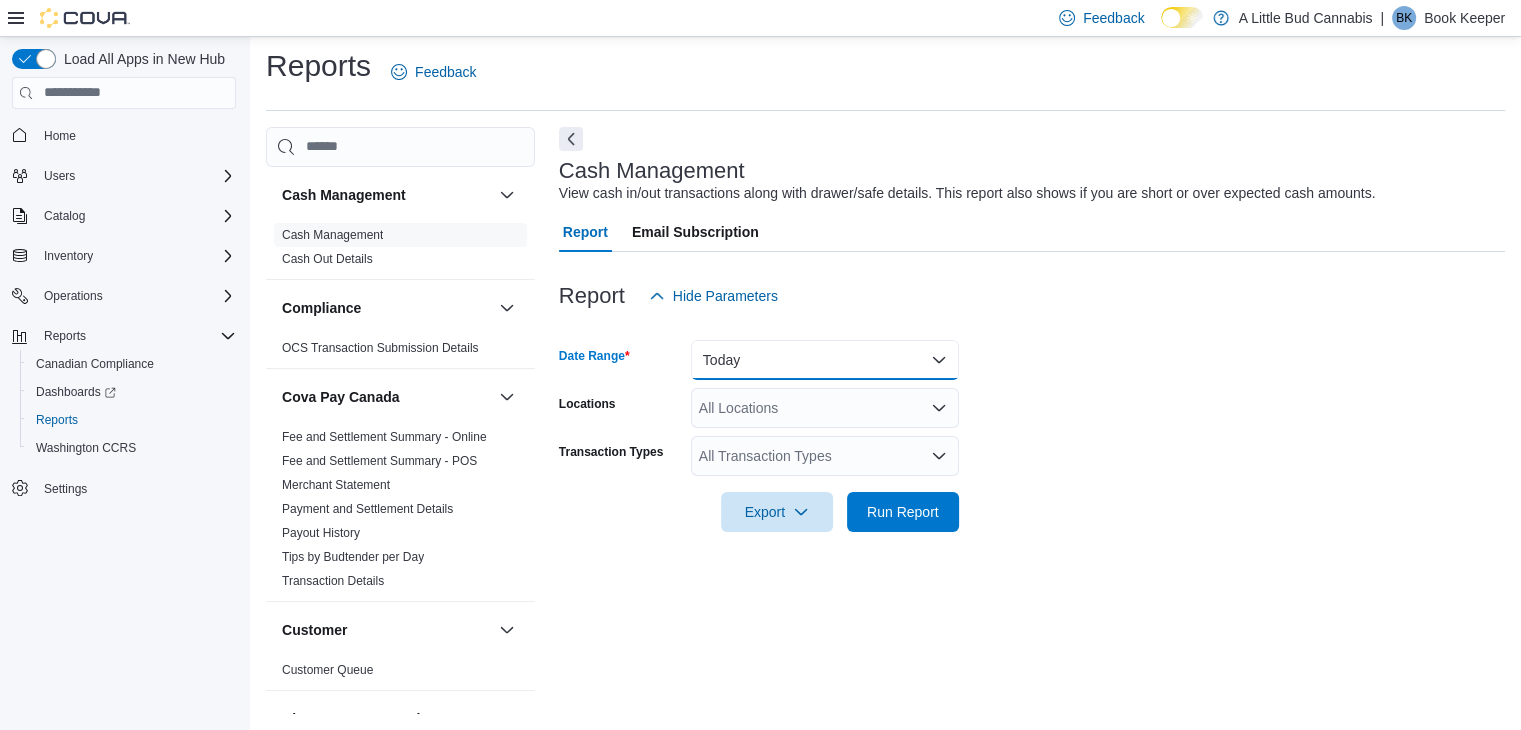 click on "Today" at bounding box center [825, 360] 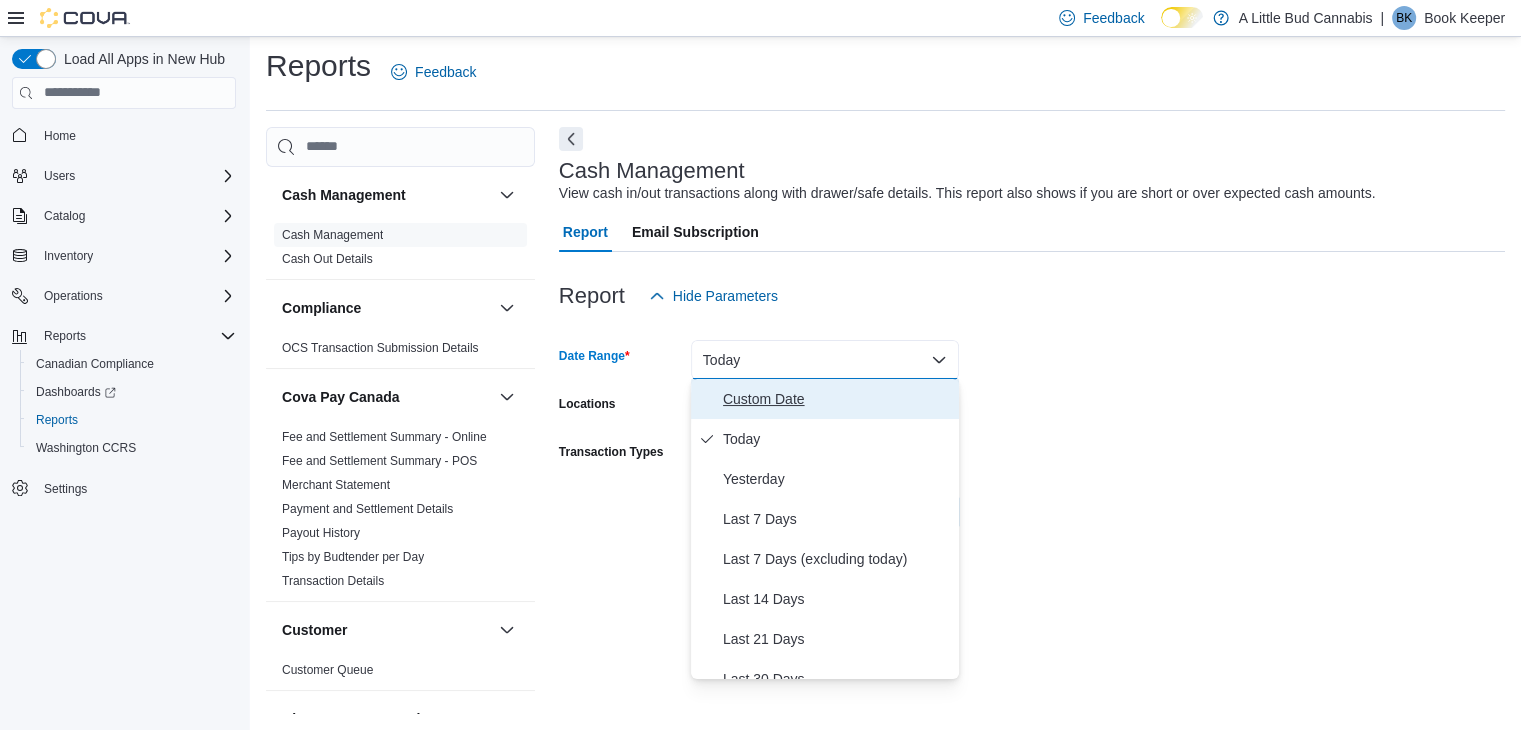 click on "Custom Date" at bounding box center (837, 399) 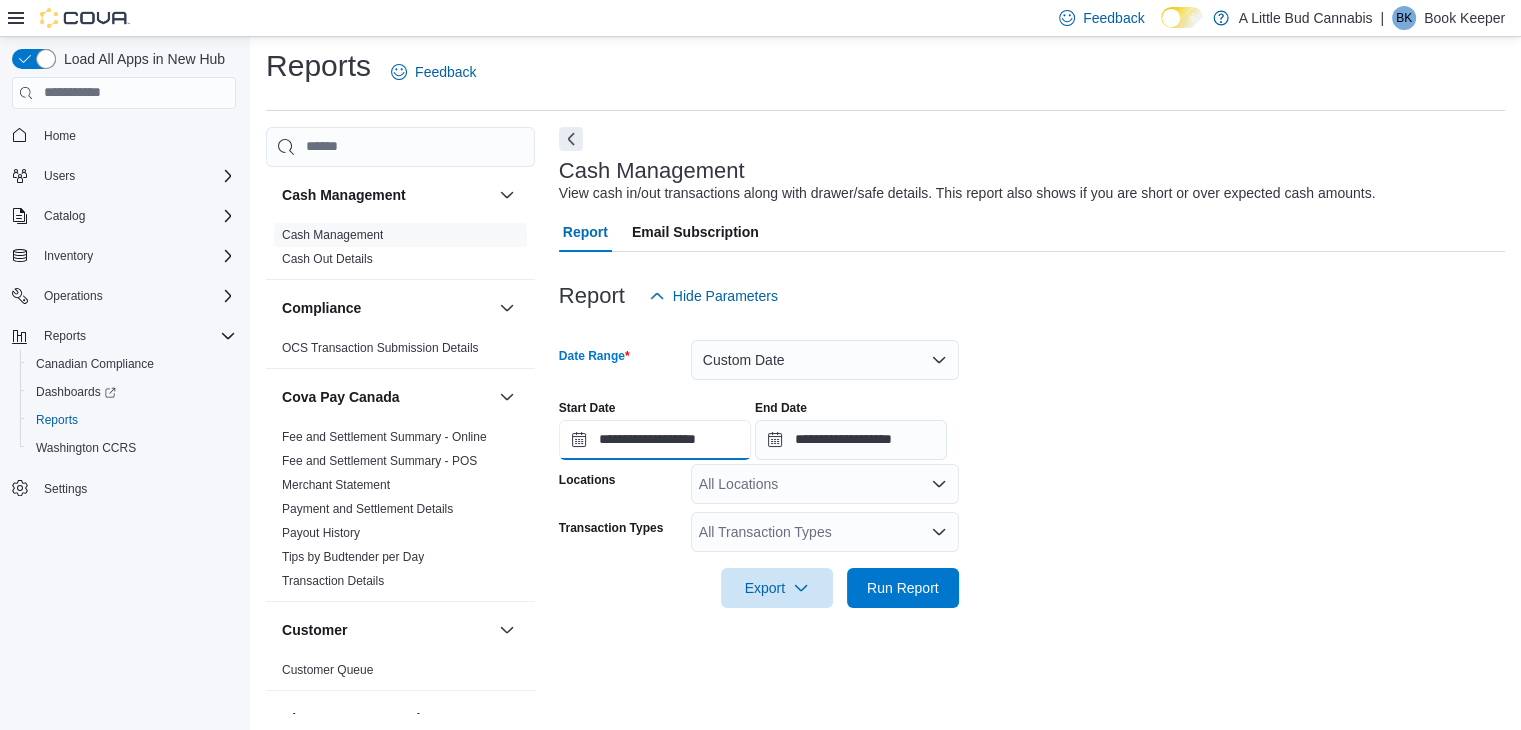 click on "**********" at bounding box center [655, 440] 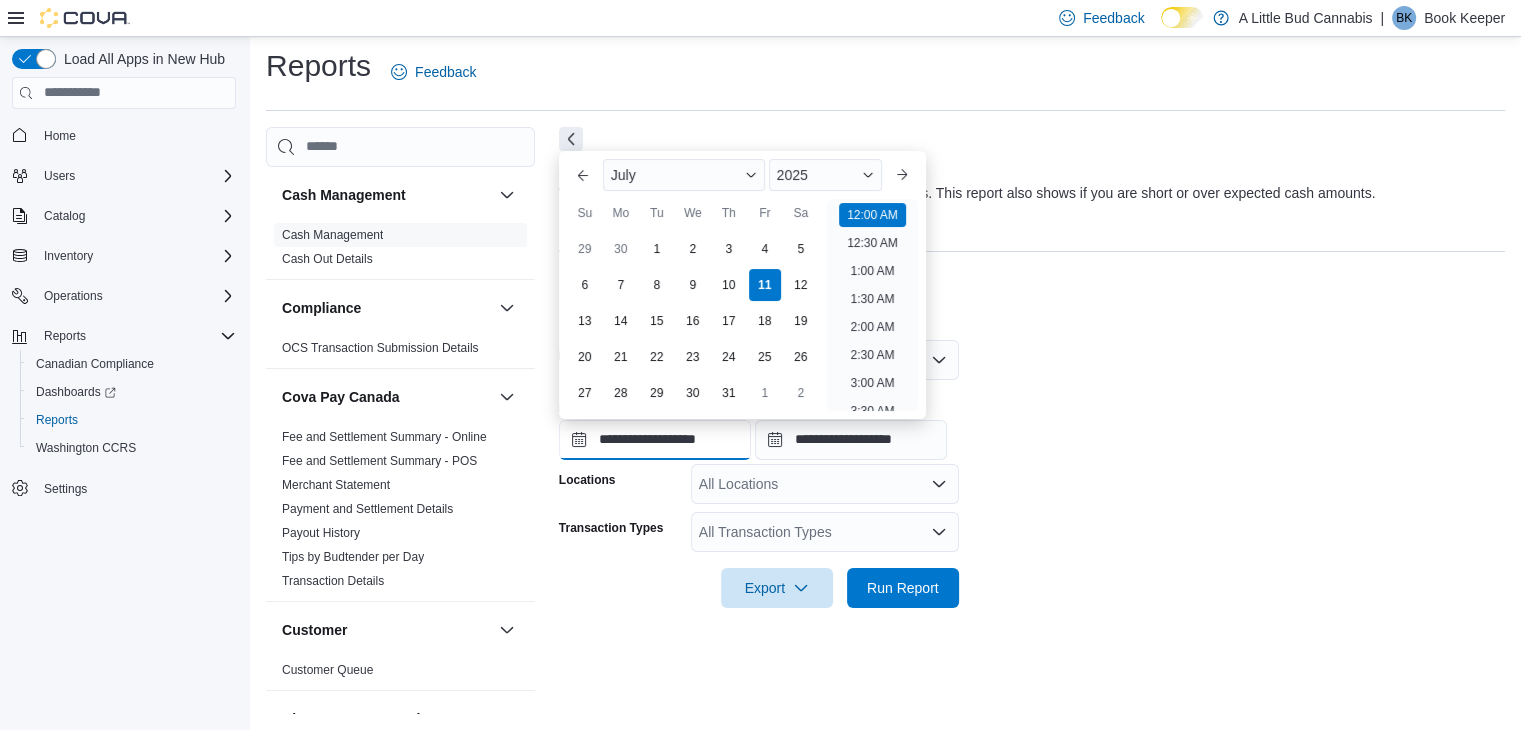 scroll, scrollTop: 62, scrollLeft: 0, axis: vertical 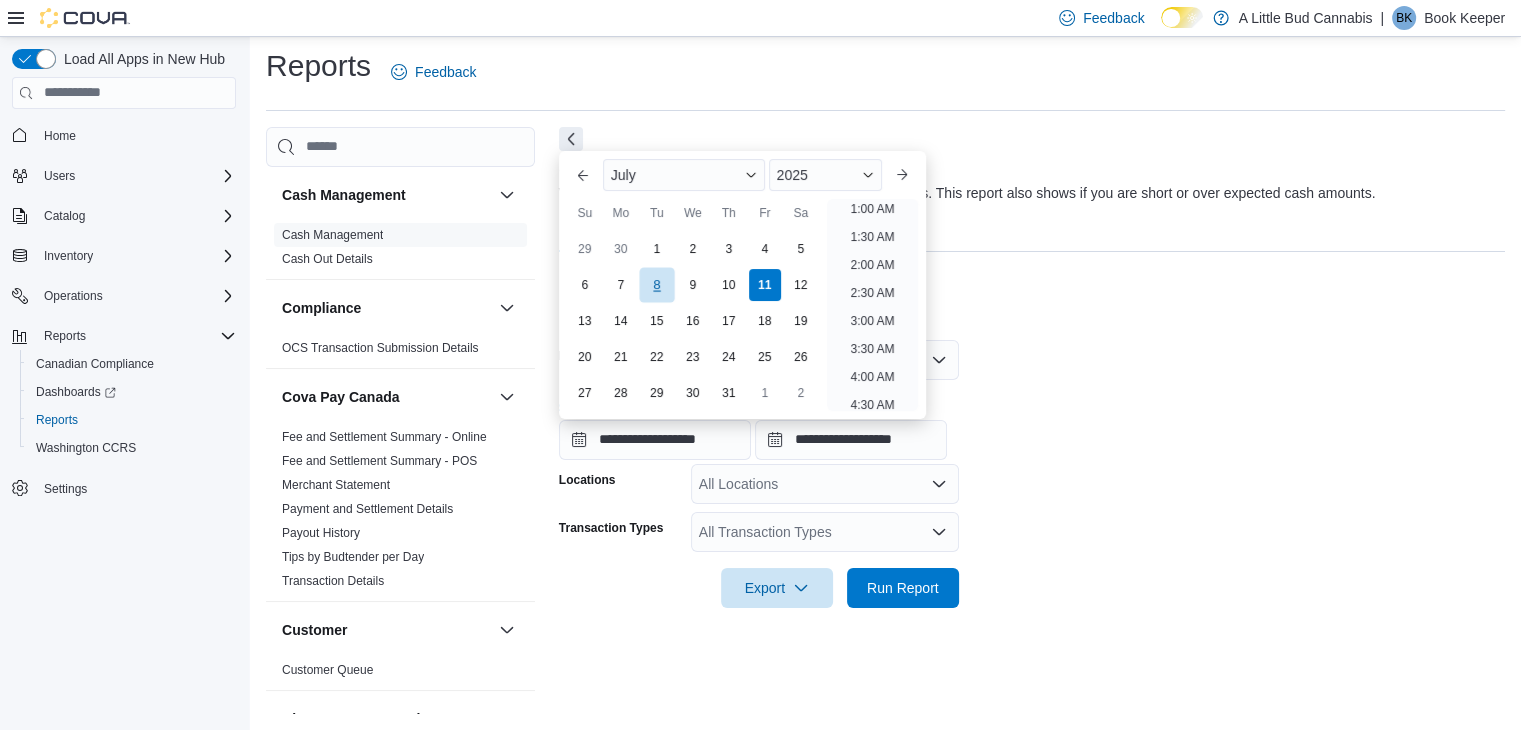 click on "8" at bounding box center [656, 285] 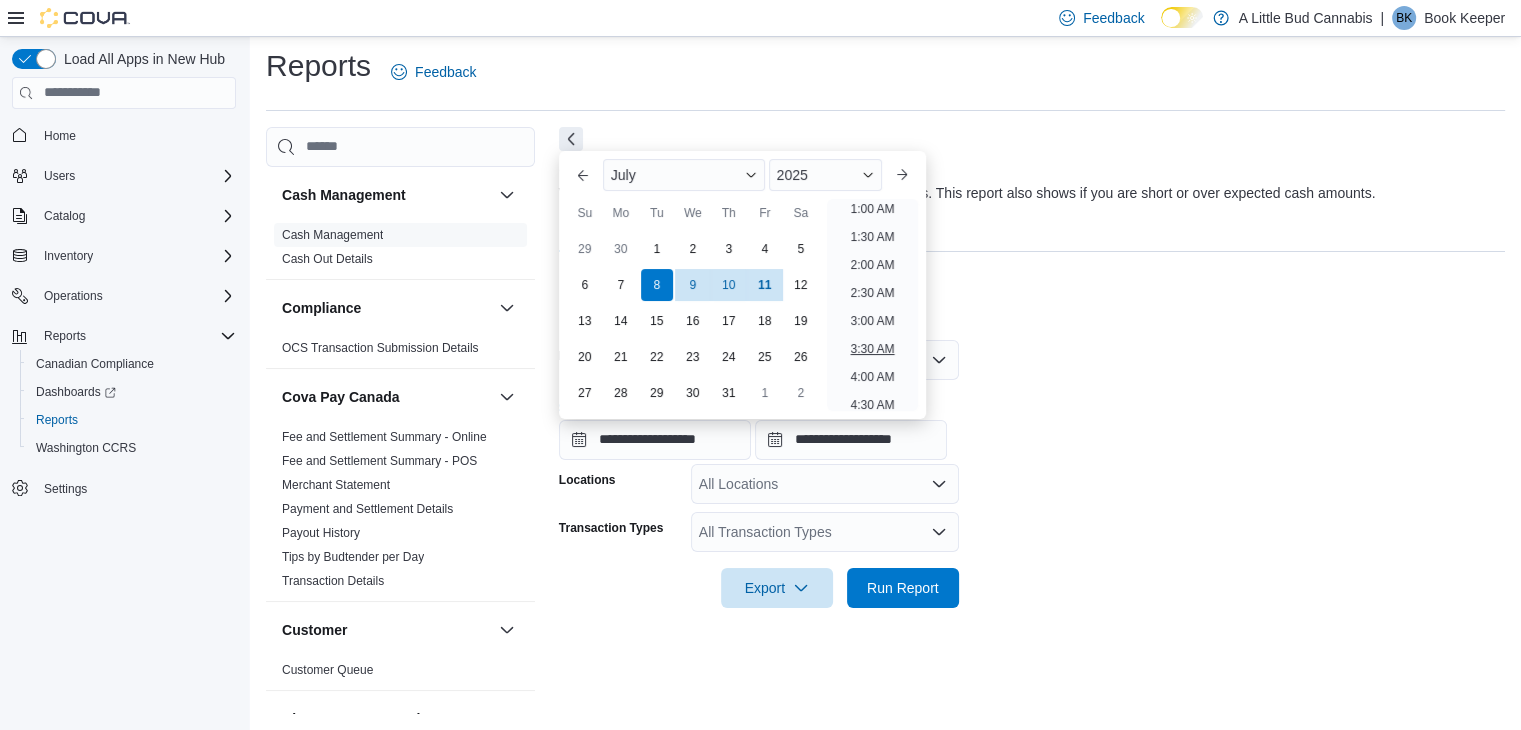 scroll, scrollTop: 4, scrollLeft: 0, axis: vertical 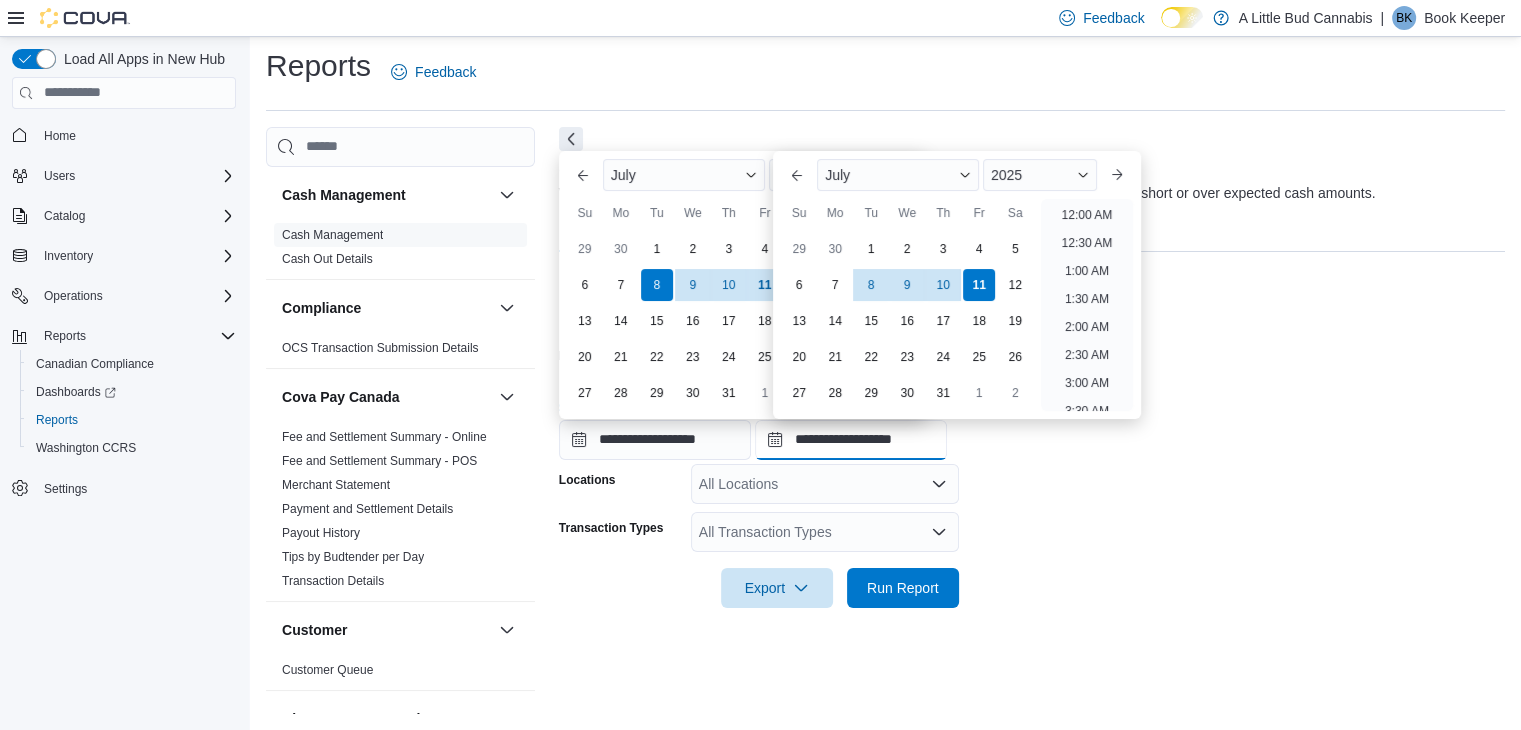 click on "**********" at bounding box center [851, 440] 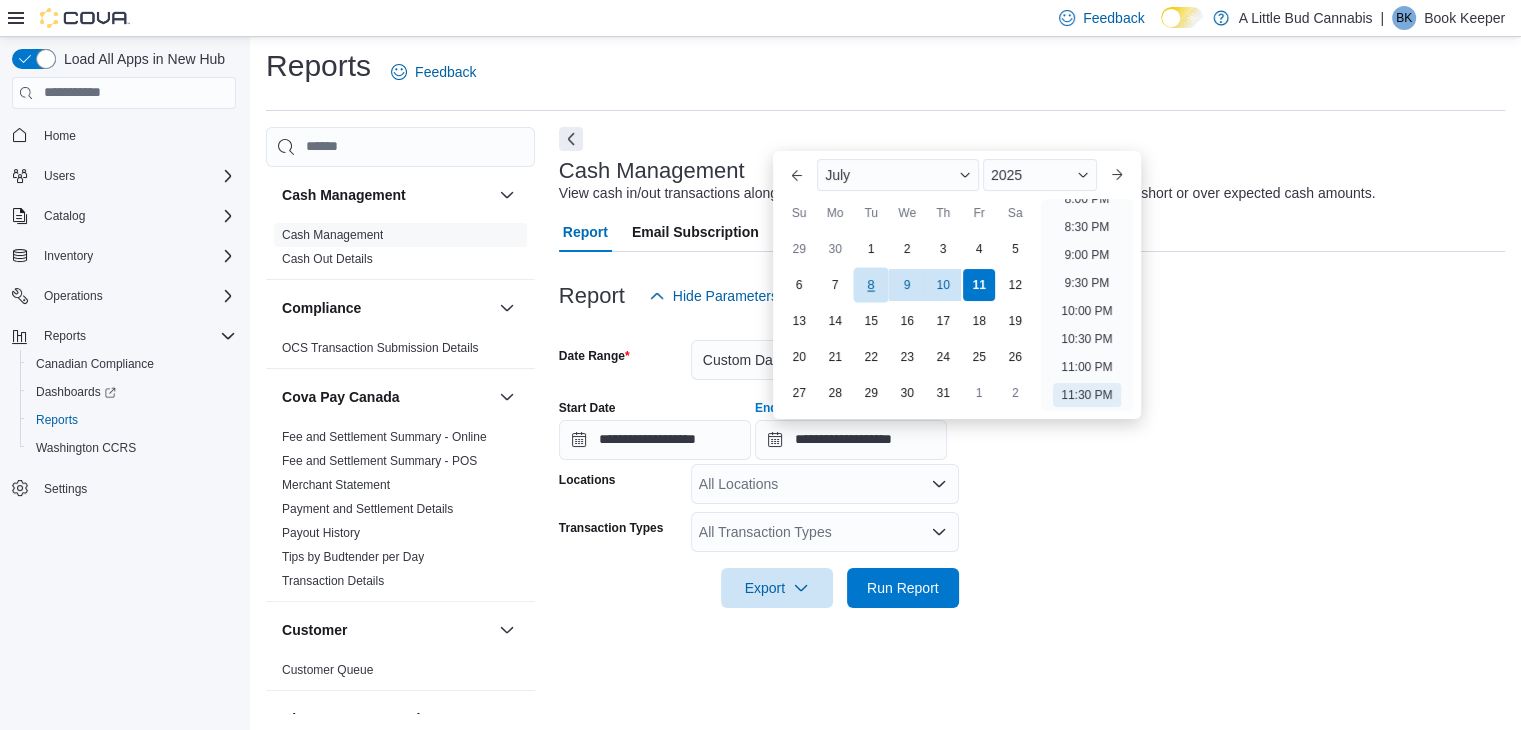 click on "8" at bounding box center (871, 285) 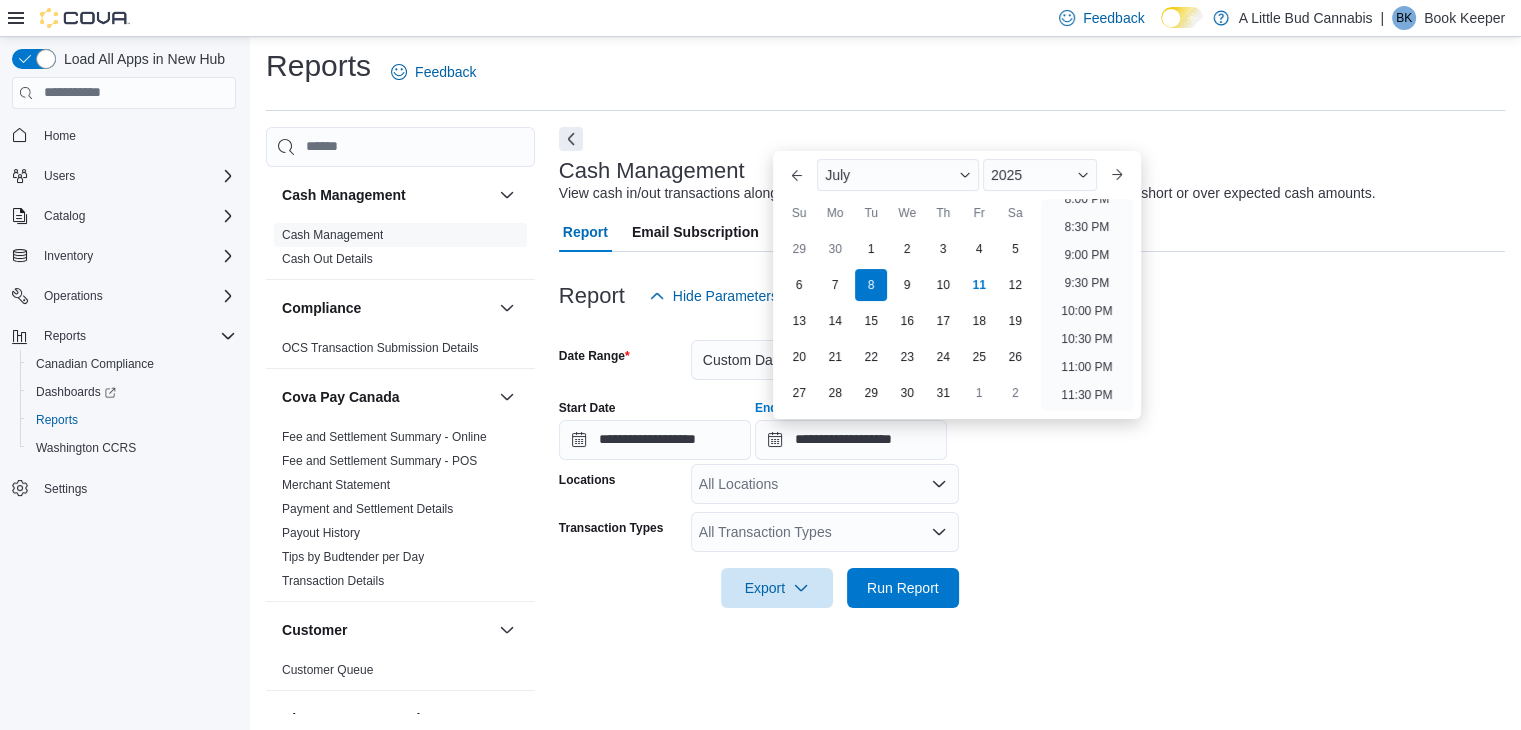 click on "**********" at bounding box center (1032, 462) 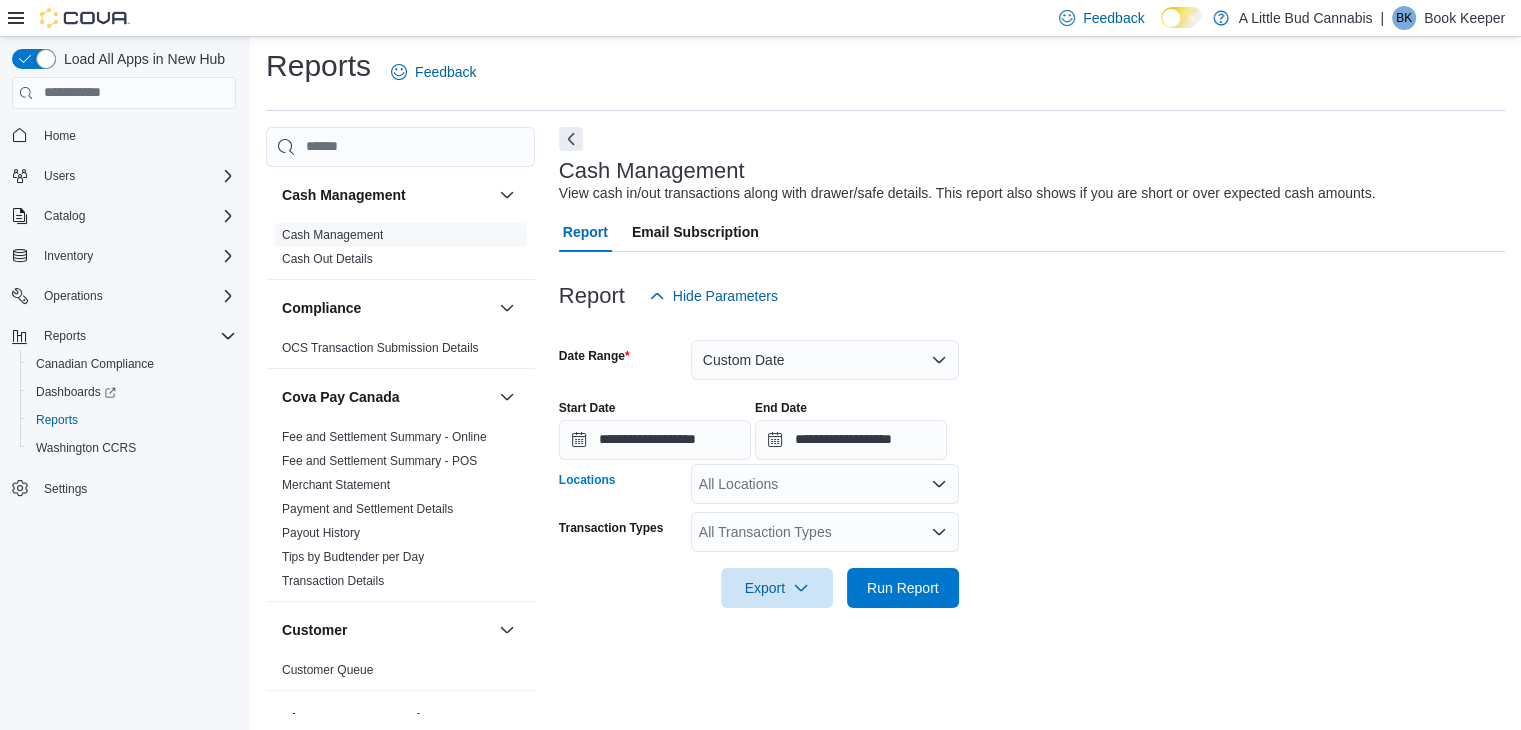 click 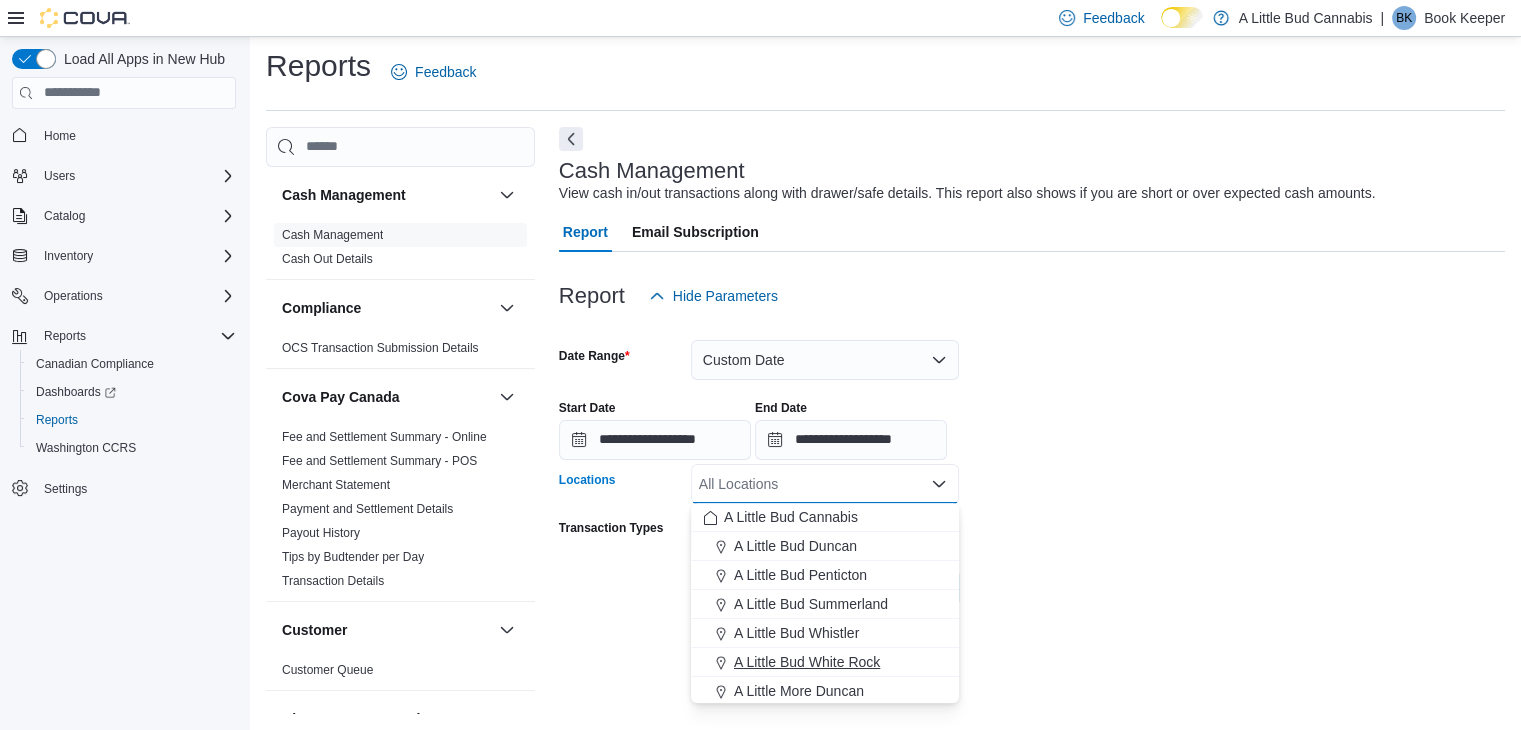 click on "A Little Bud White Rock" at bounding box center [807, 662] 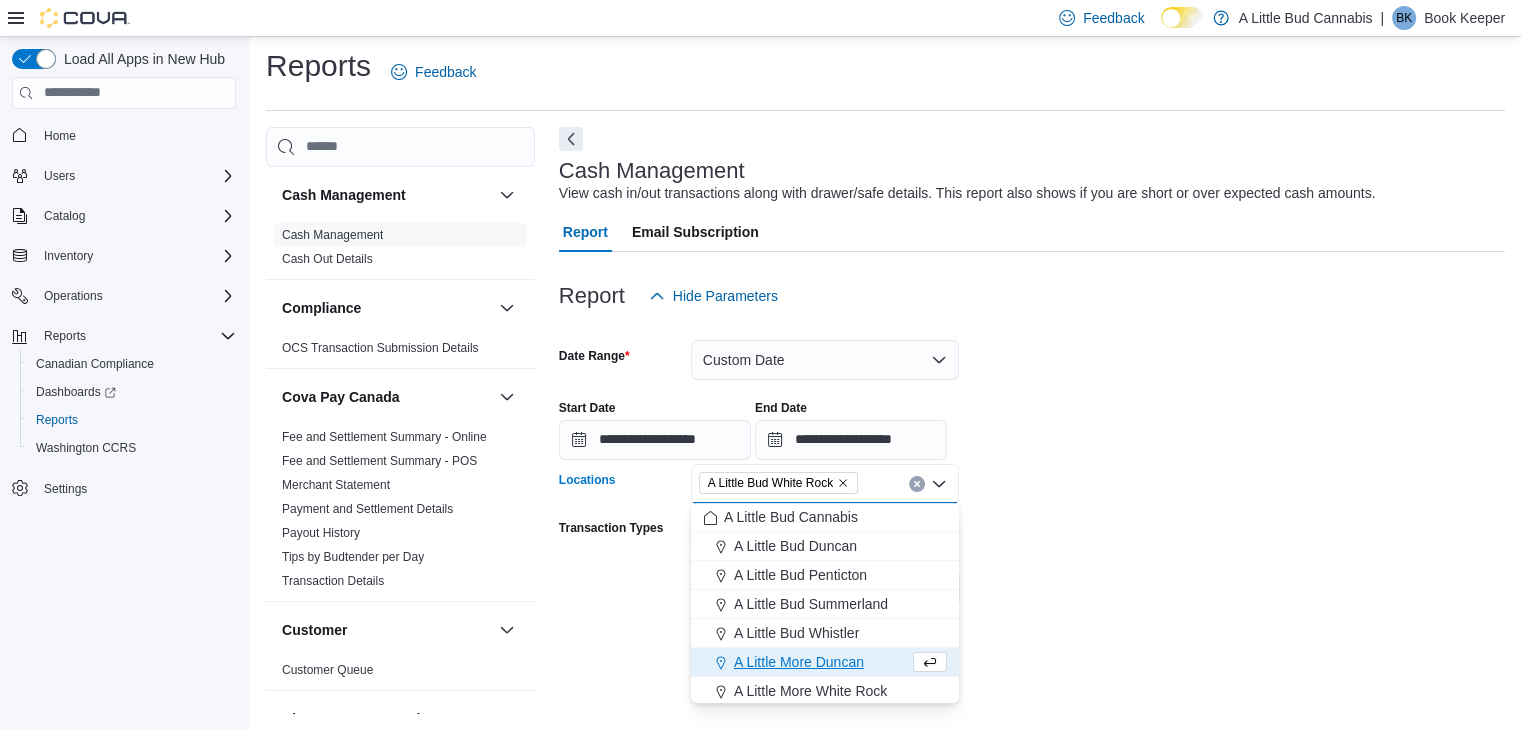 click at bounding box center (1032, 560) 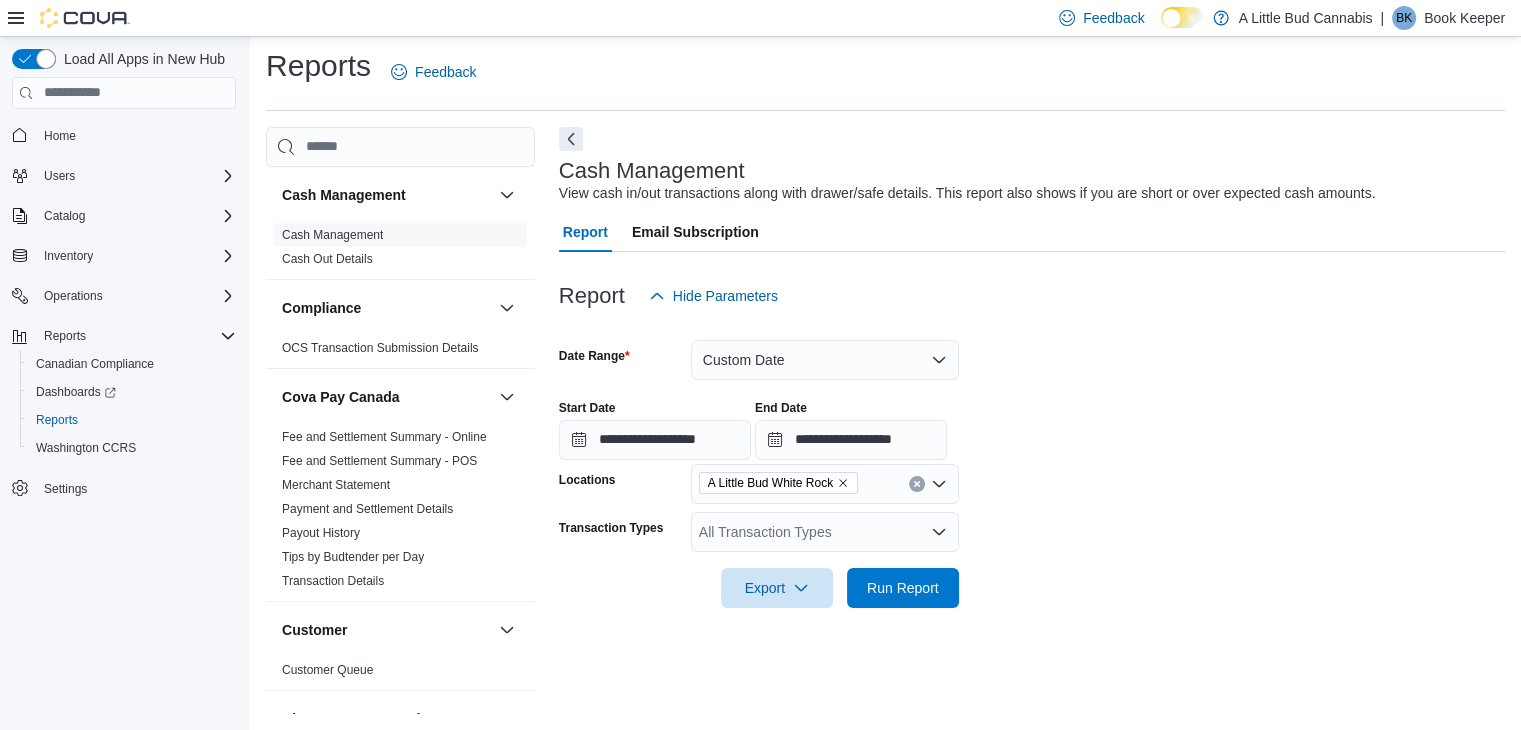 click on "All Transaction Types" at bounding box center (825, 532) 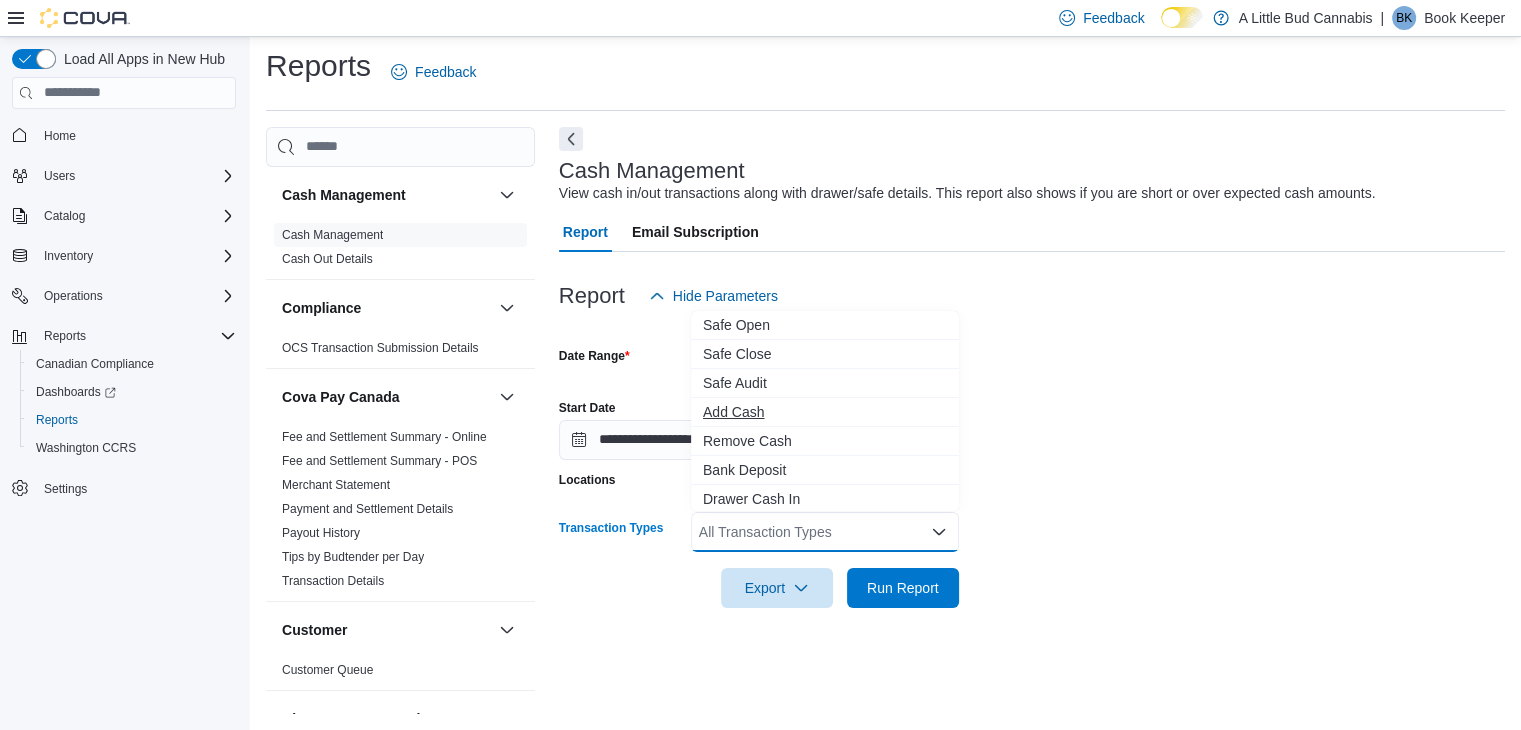 scroll, scrollTop: 119, scrollLeft: 0, axis: vertical 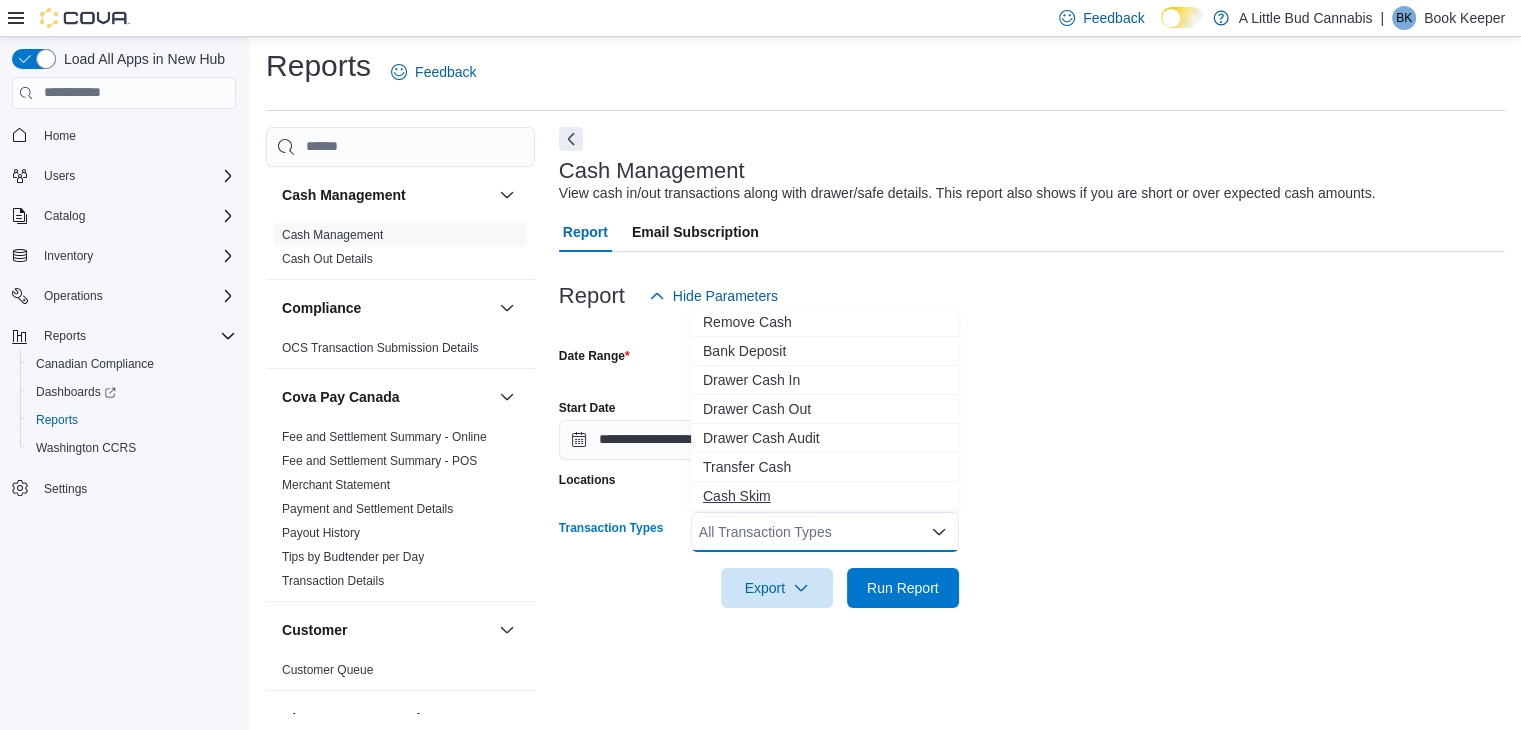 click on "Cash Skim" at bounding box center (825, 496) 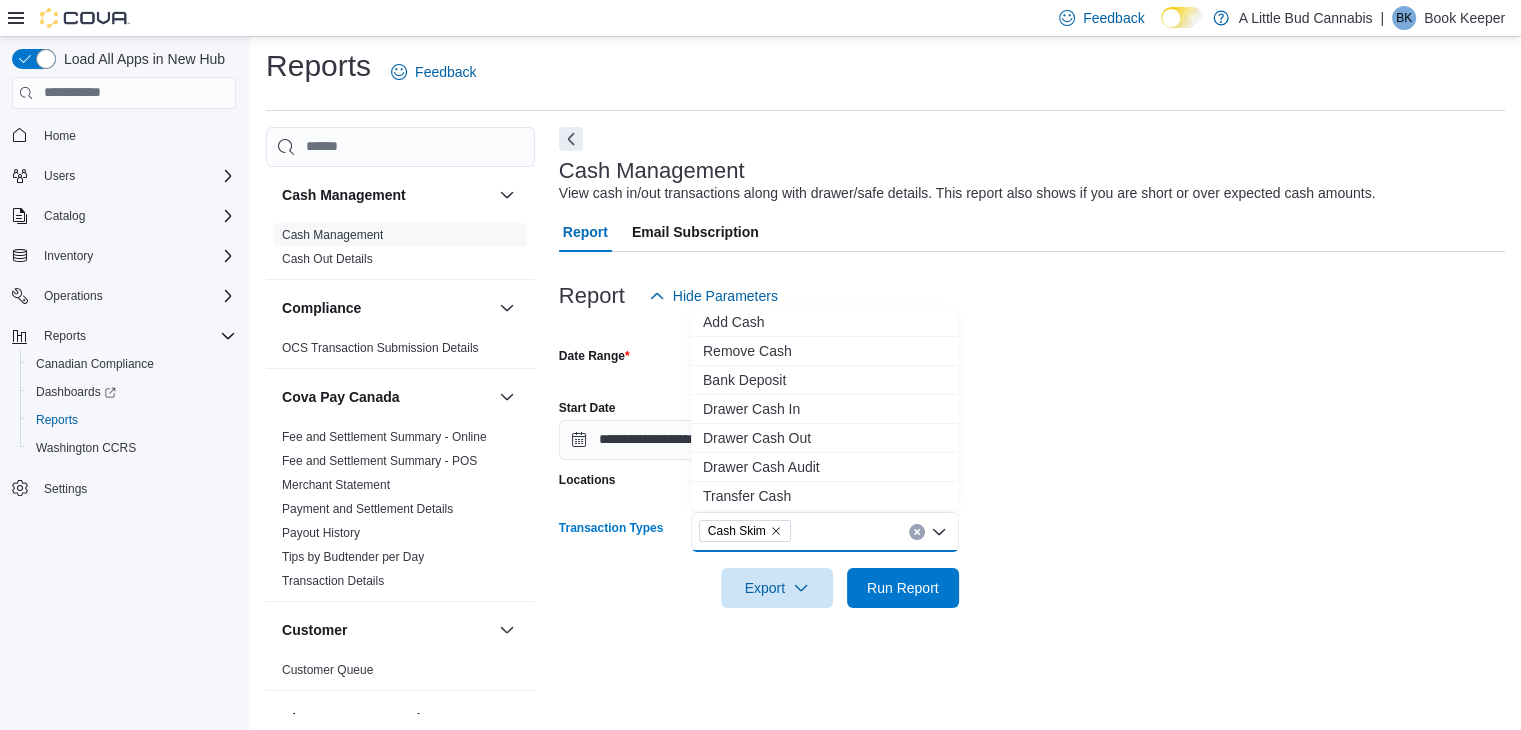 click 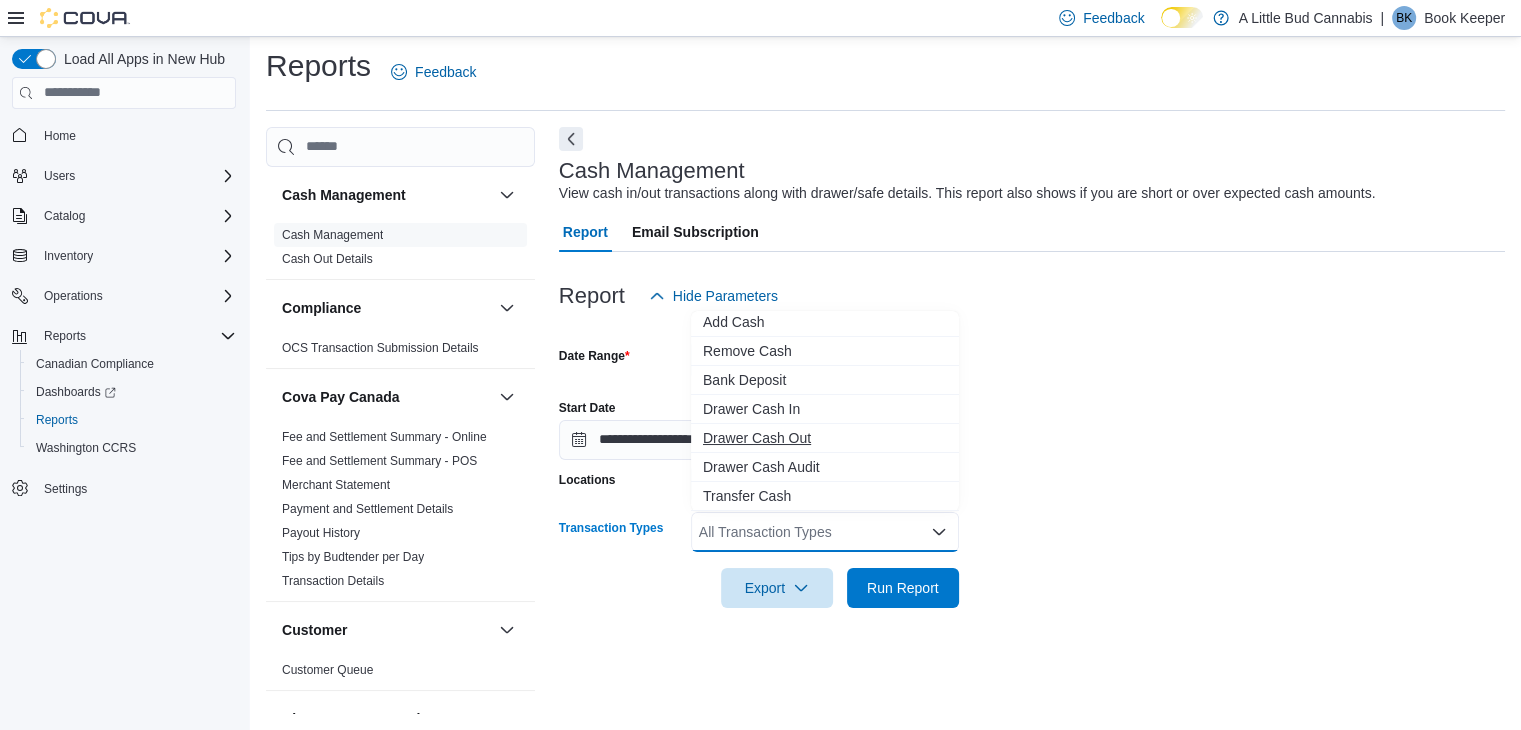 click on "Drawer Cash Out" at bounding box center (825, 438) 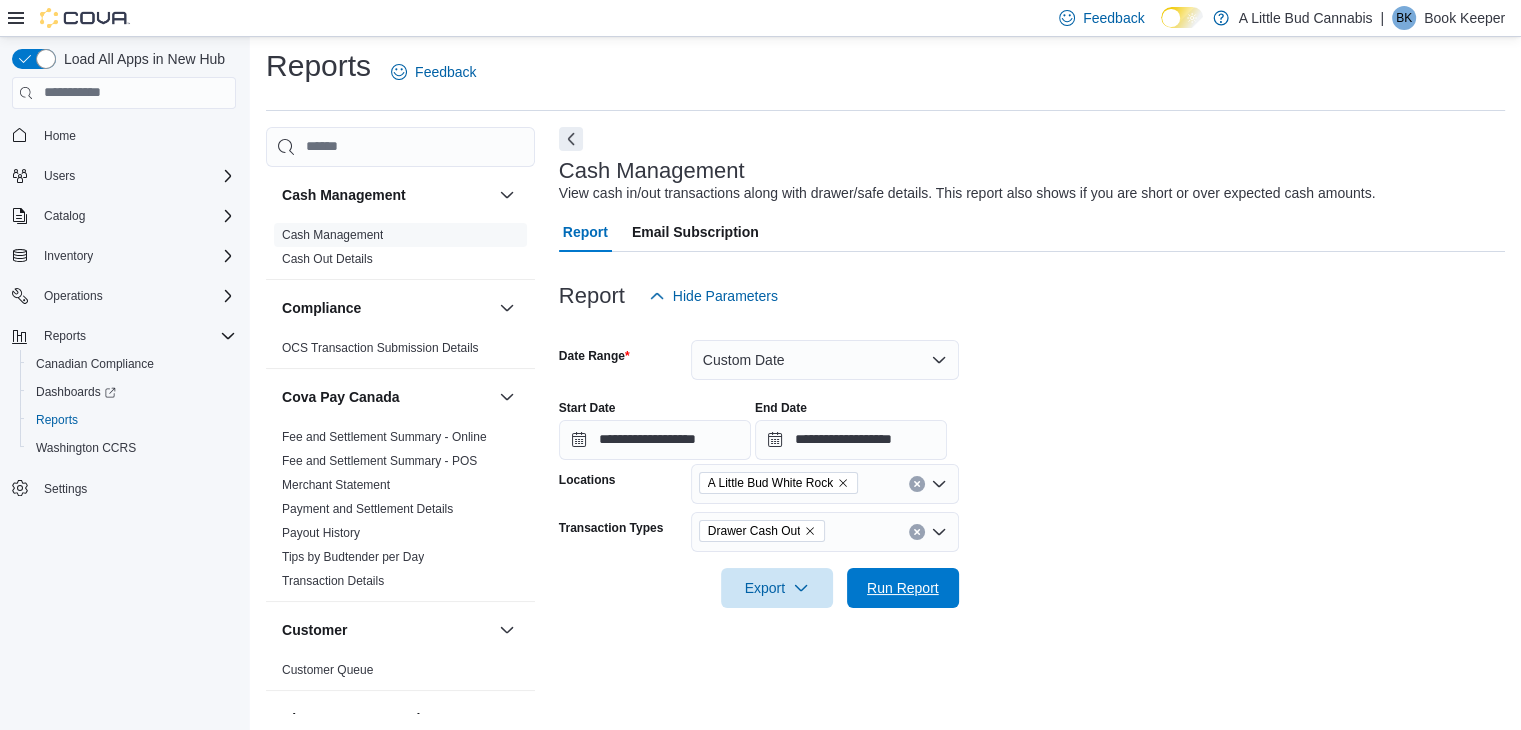 drag, startPoint x: 900, startPoint y: 582, endPoint x: 1268, endPoint y: 485, distance: 380.5693 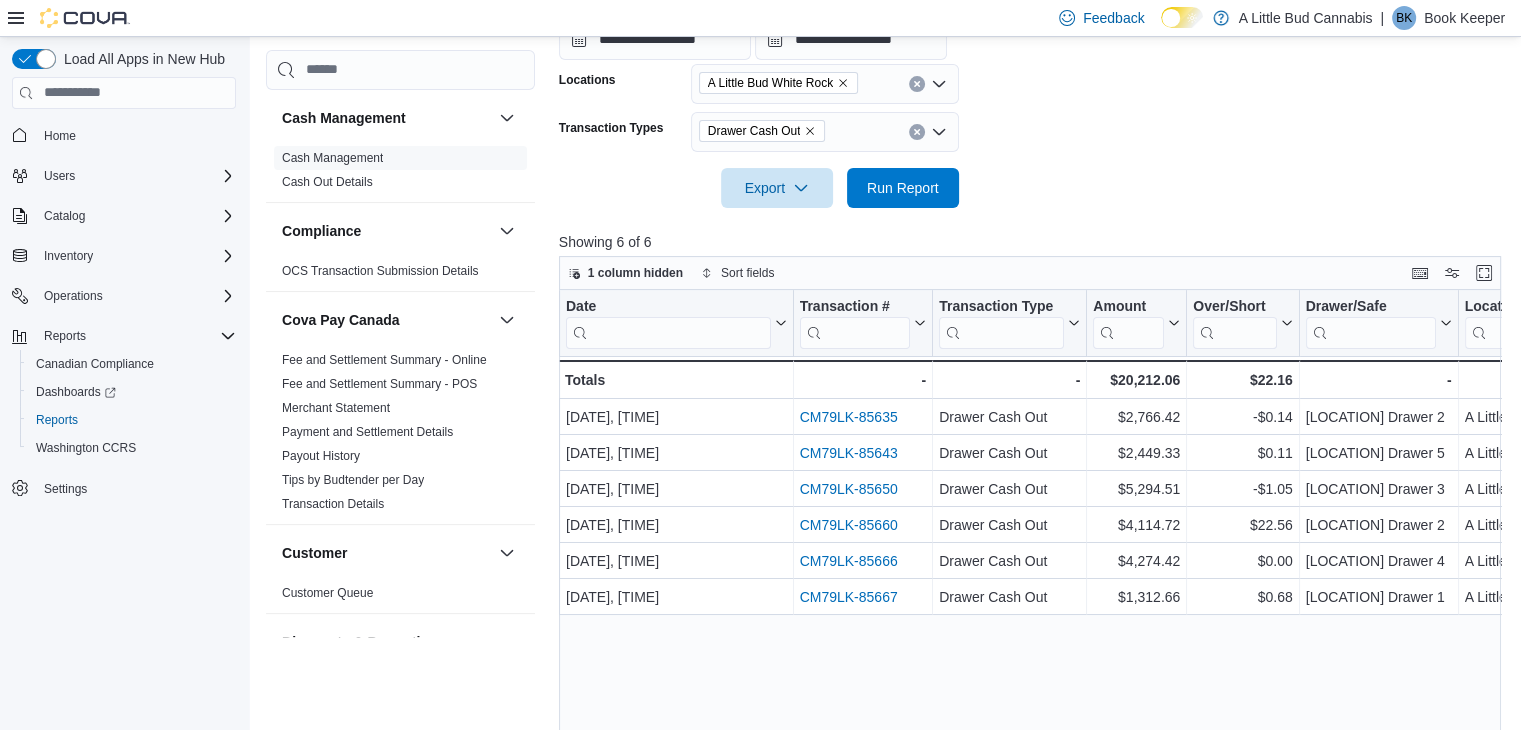 scroll, scrollTop: 373, scrollLeft: 0, axis: vertical 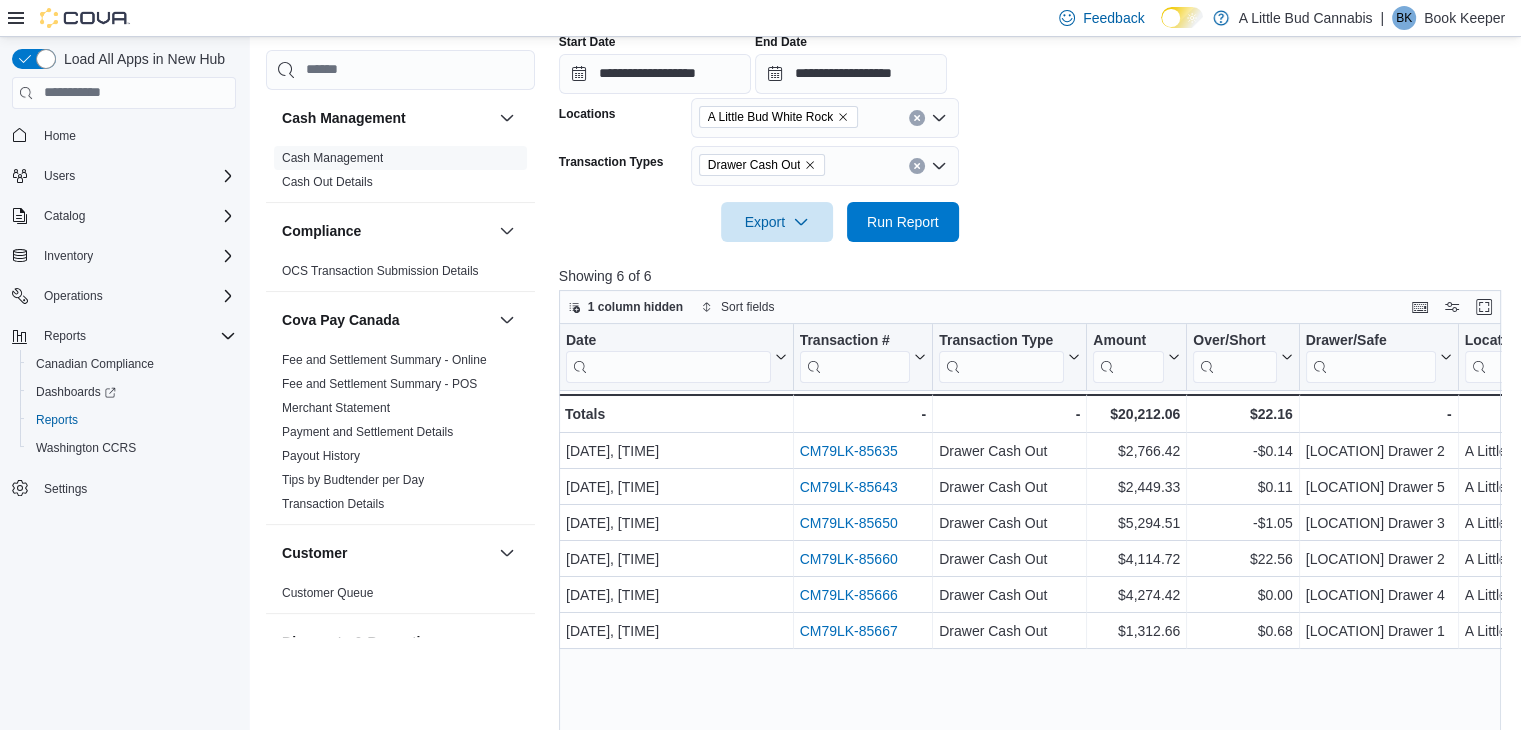 click 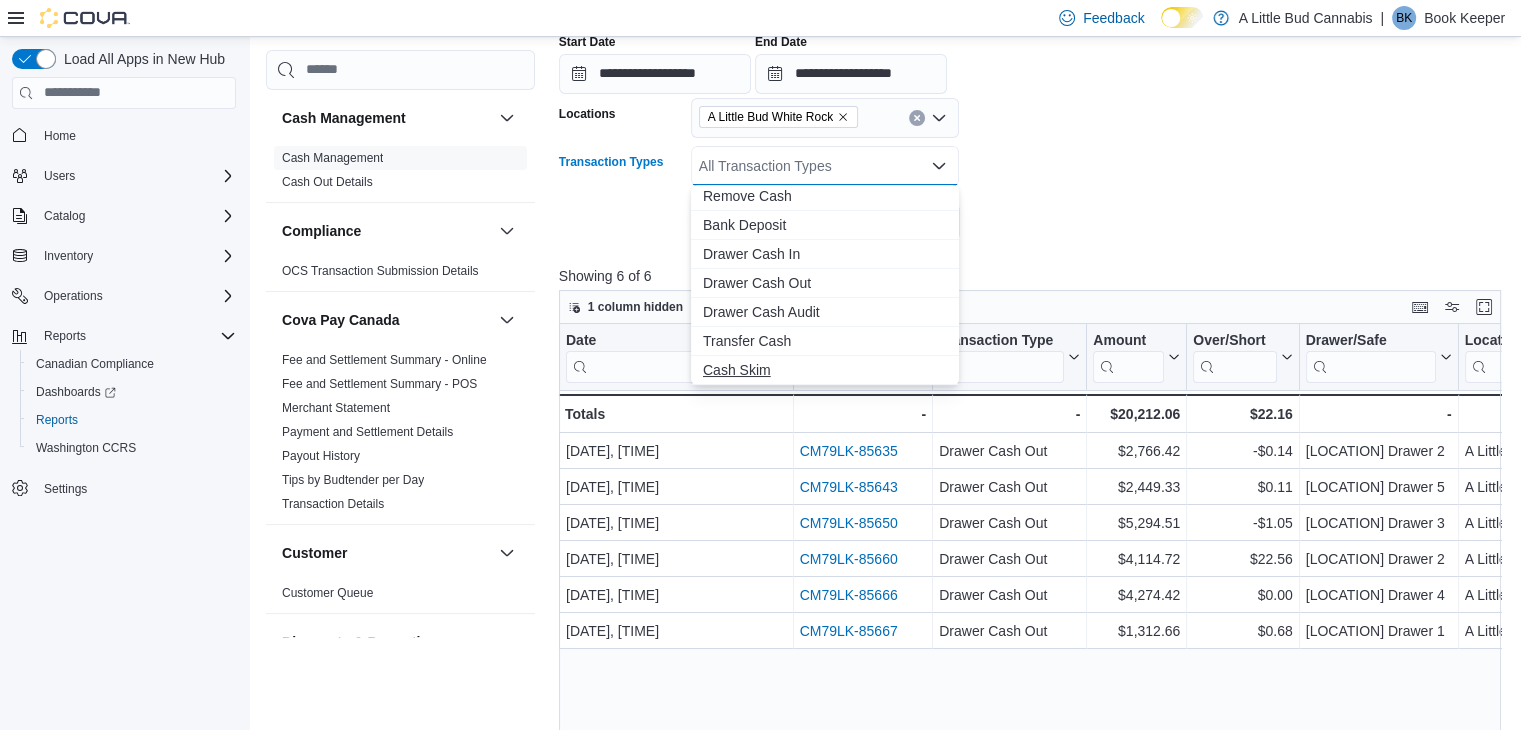 click on "Cash Skim" at bounding box center (825, 370) 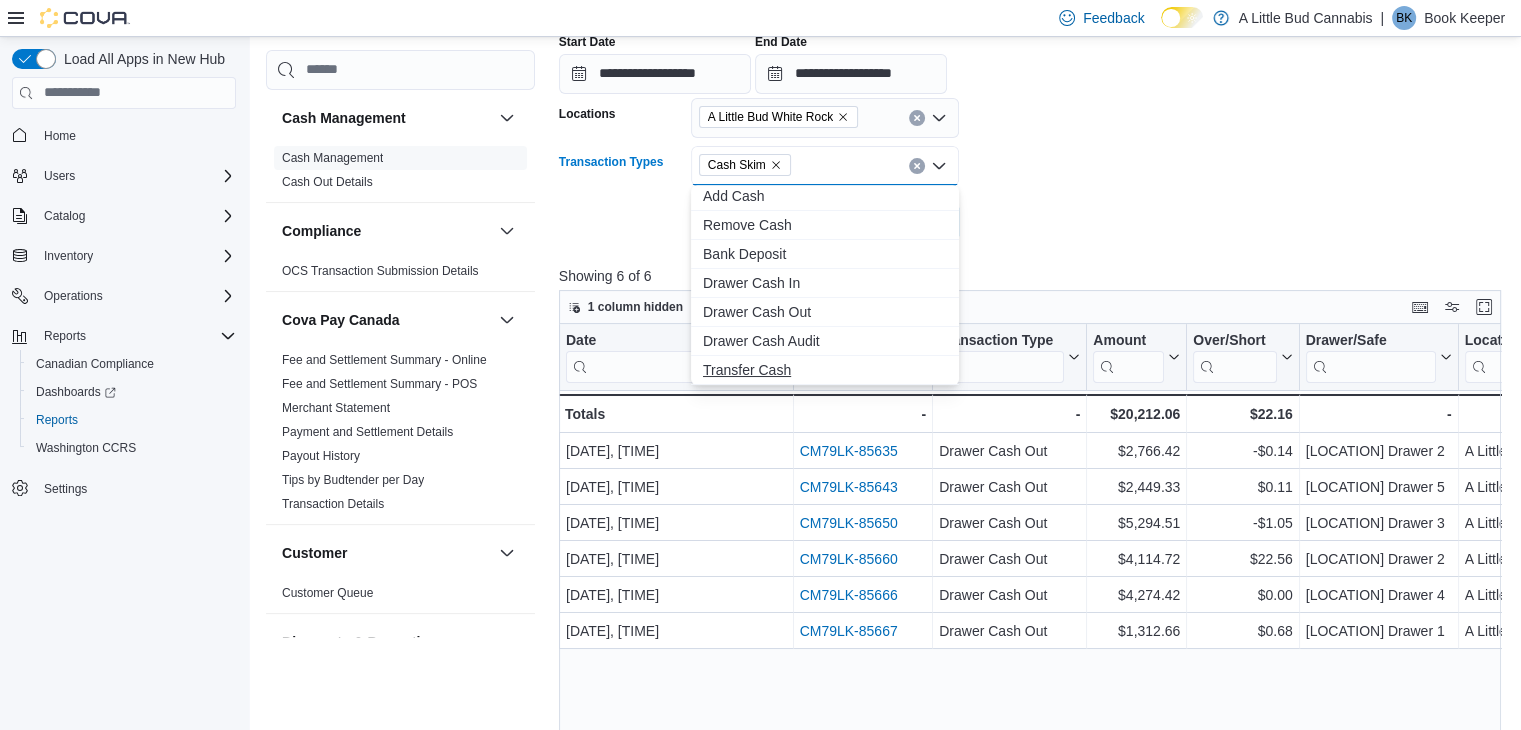 click on "Transfer Cash" at bounding box center (825, 370) 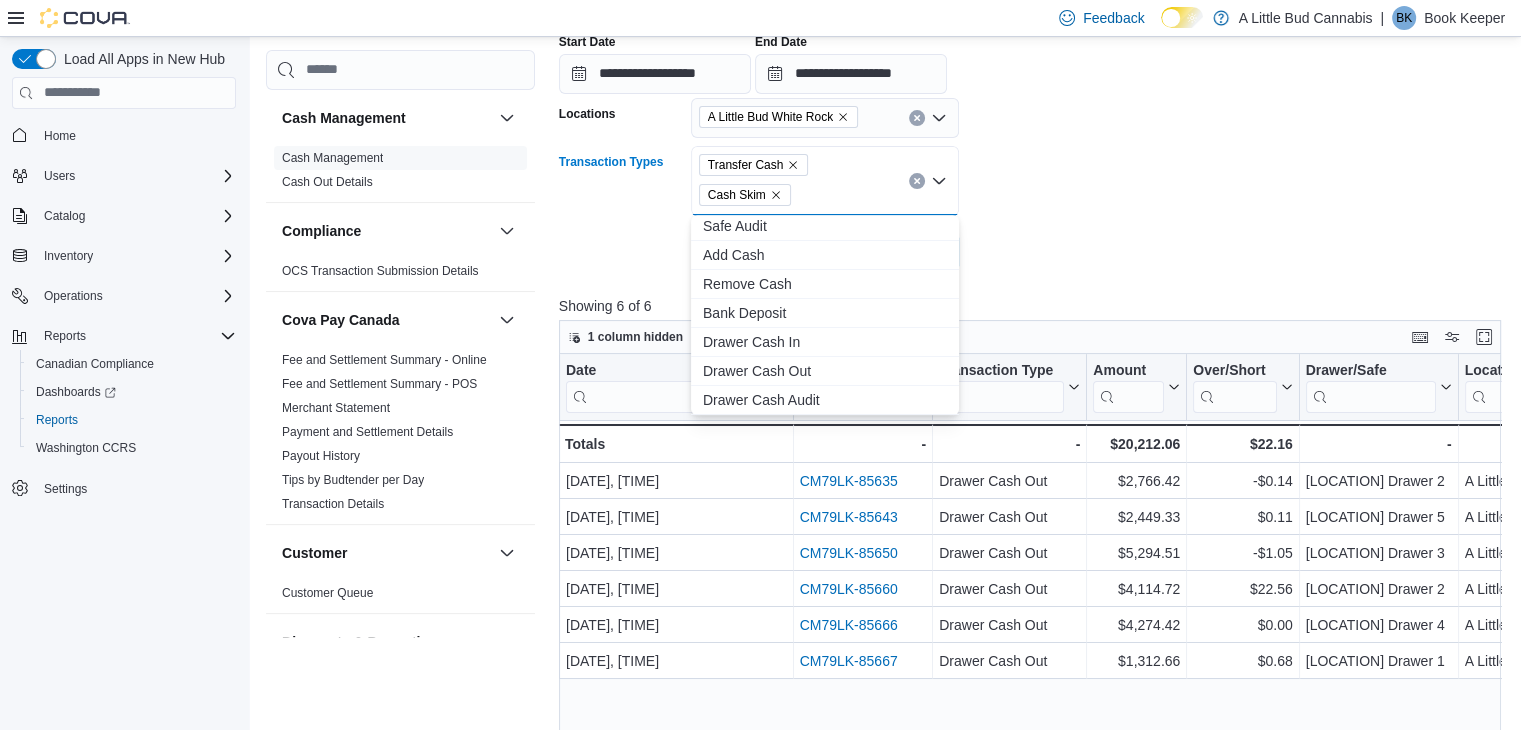 scroll, scrollTop: 60, scrollLeft: 0, axis: vertical 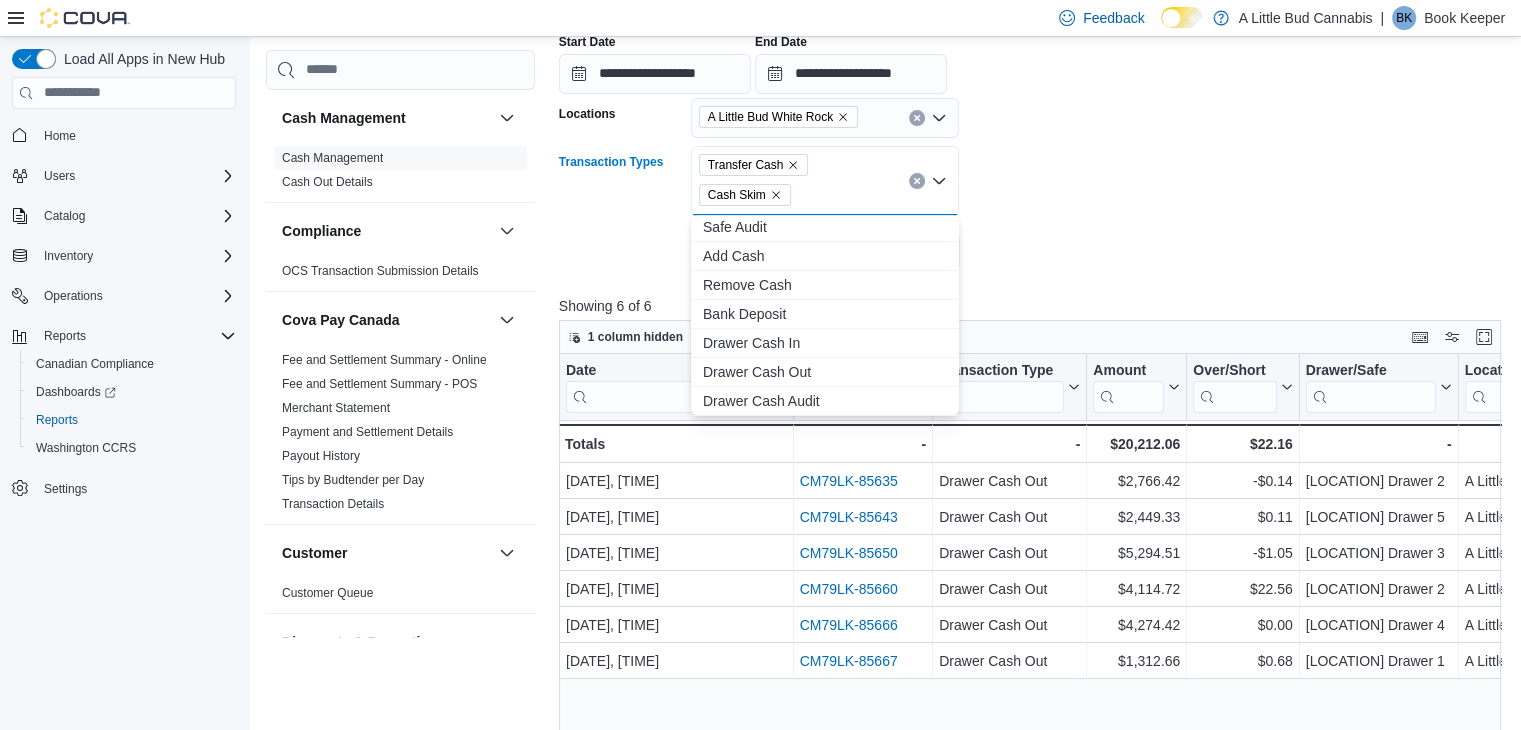 drag, startPoint x: 1042, startPoint y: 208, endPoint x: 1024, endPoint y: 213, distance: 18.681541 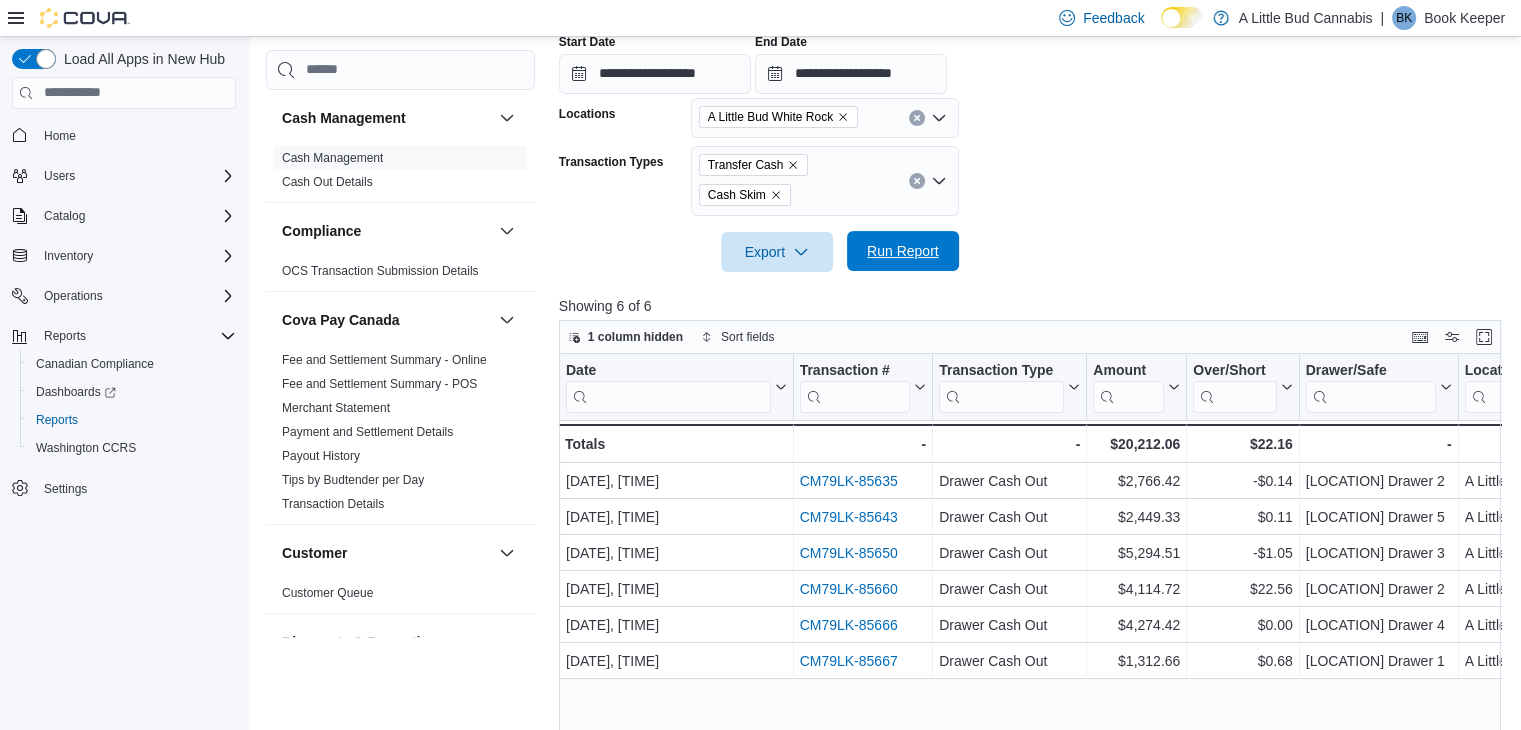click on "Run Report" at bounding box center (903, 251) 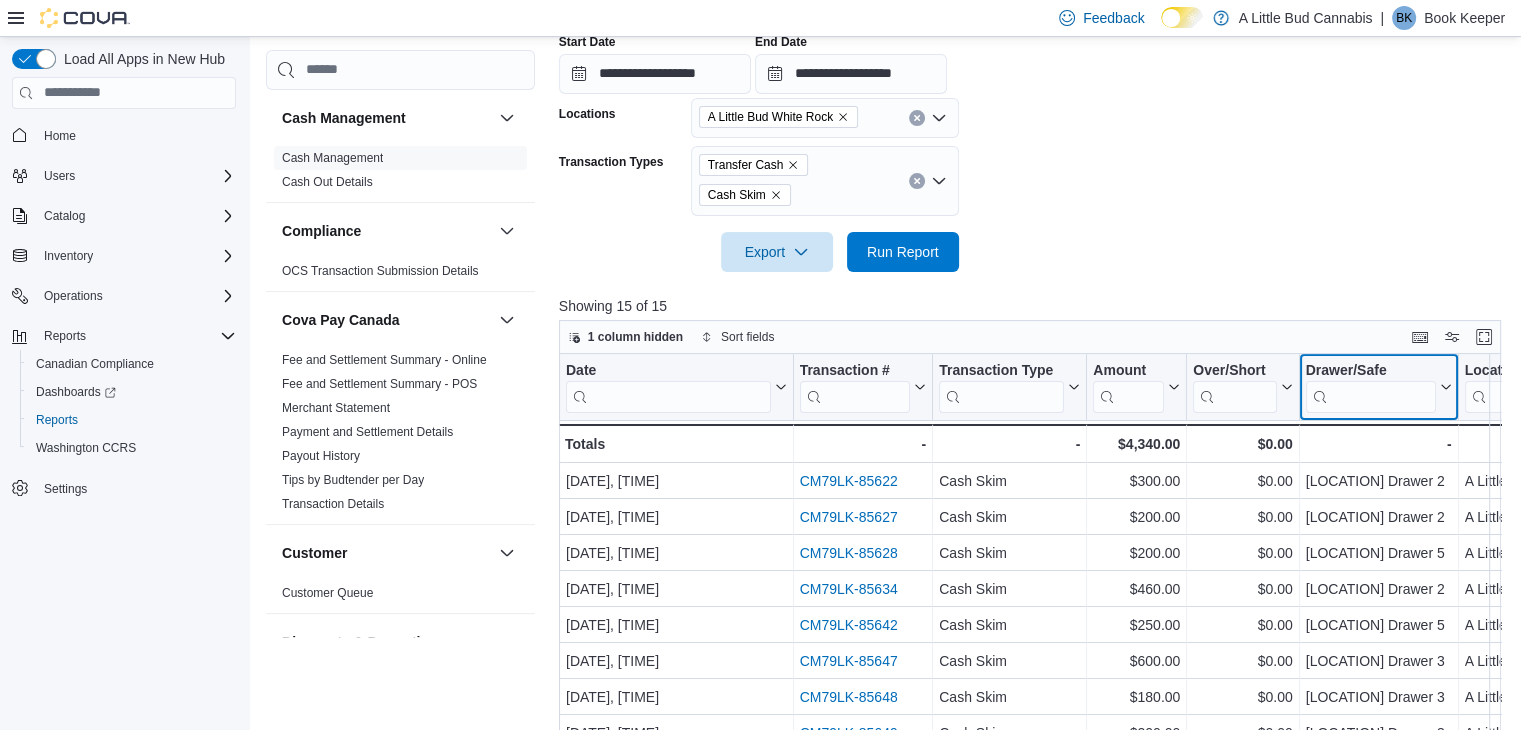 click at bounding box center (1370, 396) 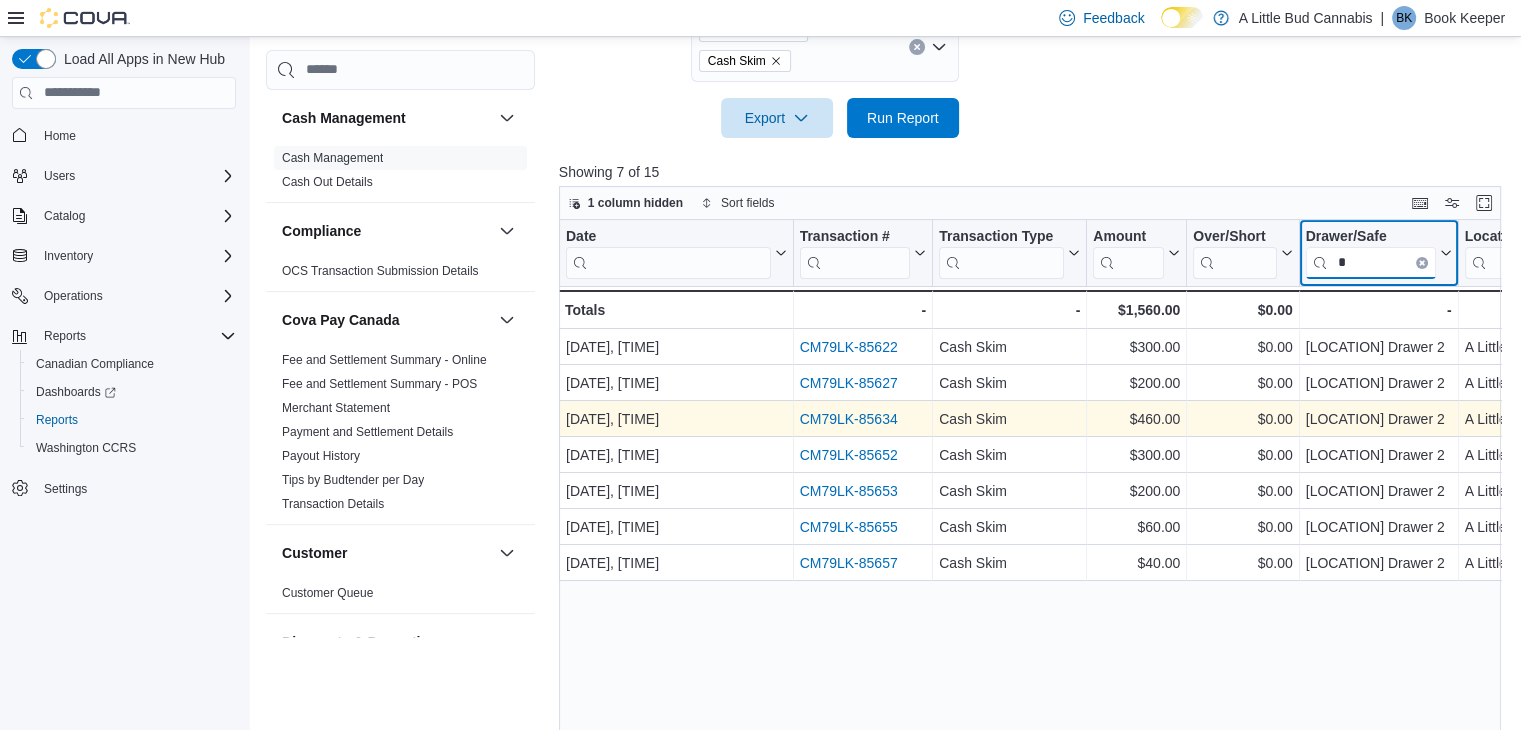scroll, scrollTop: 473, scrollLeft: 0, axis: vertical 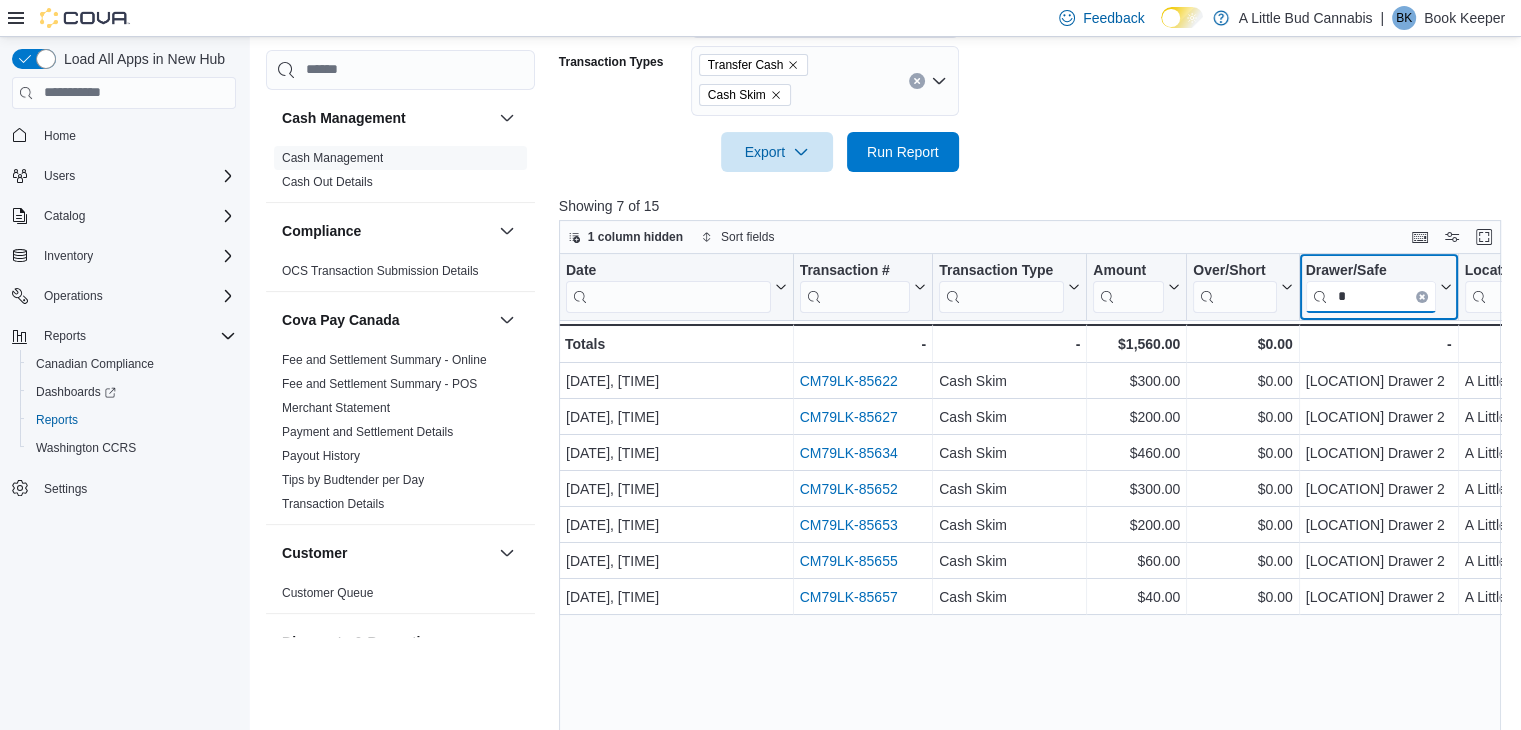 type on "*" 